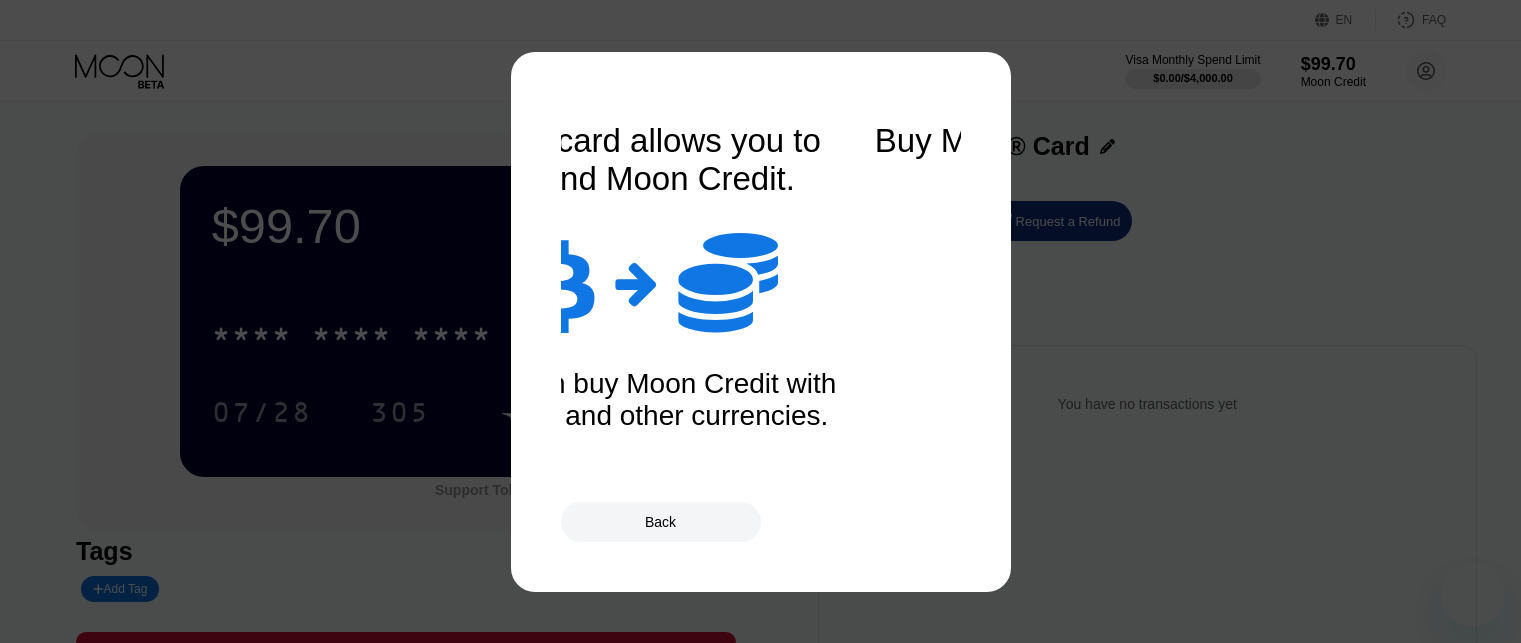 scroll, scrollTop: 0, scrollLeft: 0, axis: both 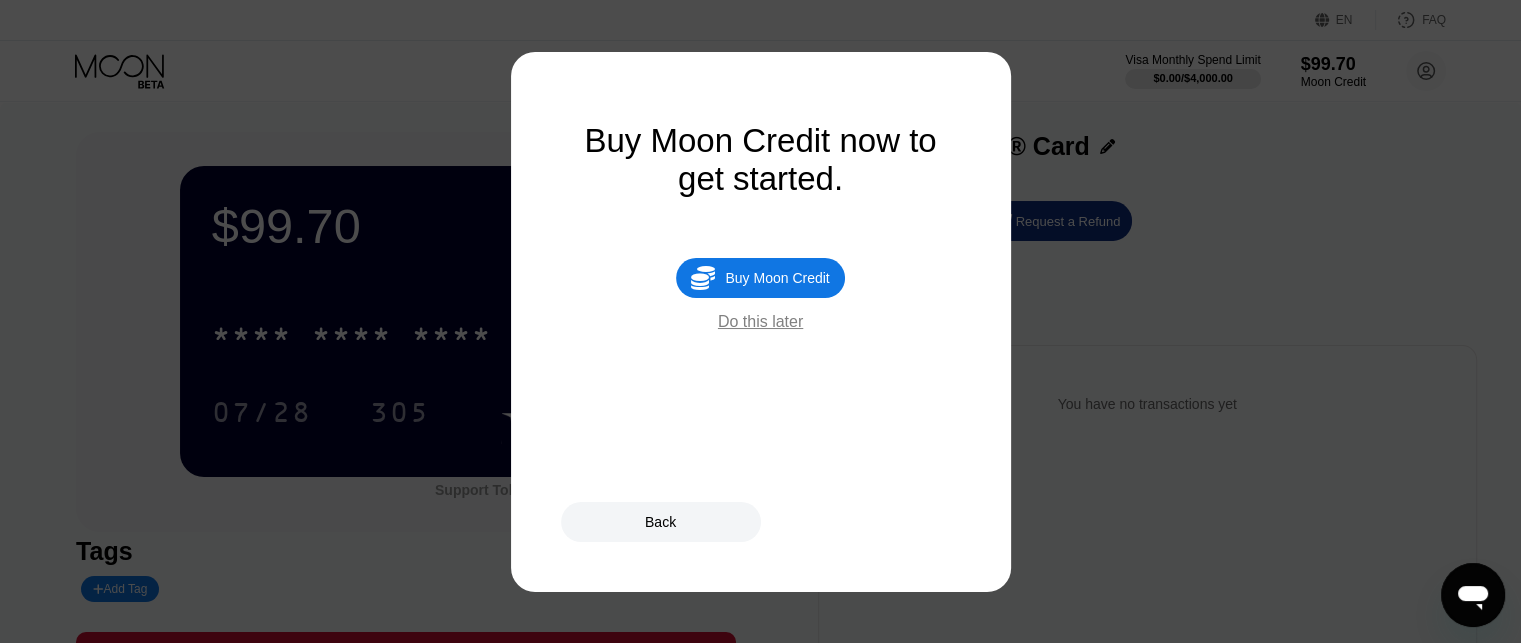 click on "Do this later" at bounding box center (760, 322) 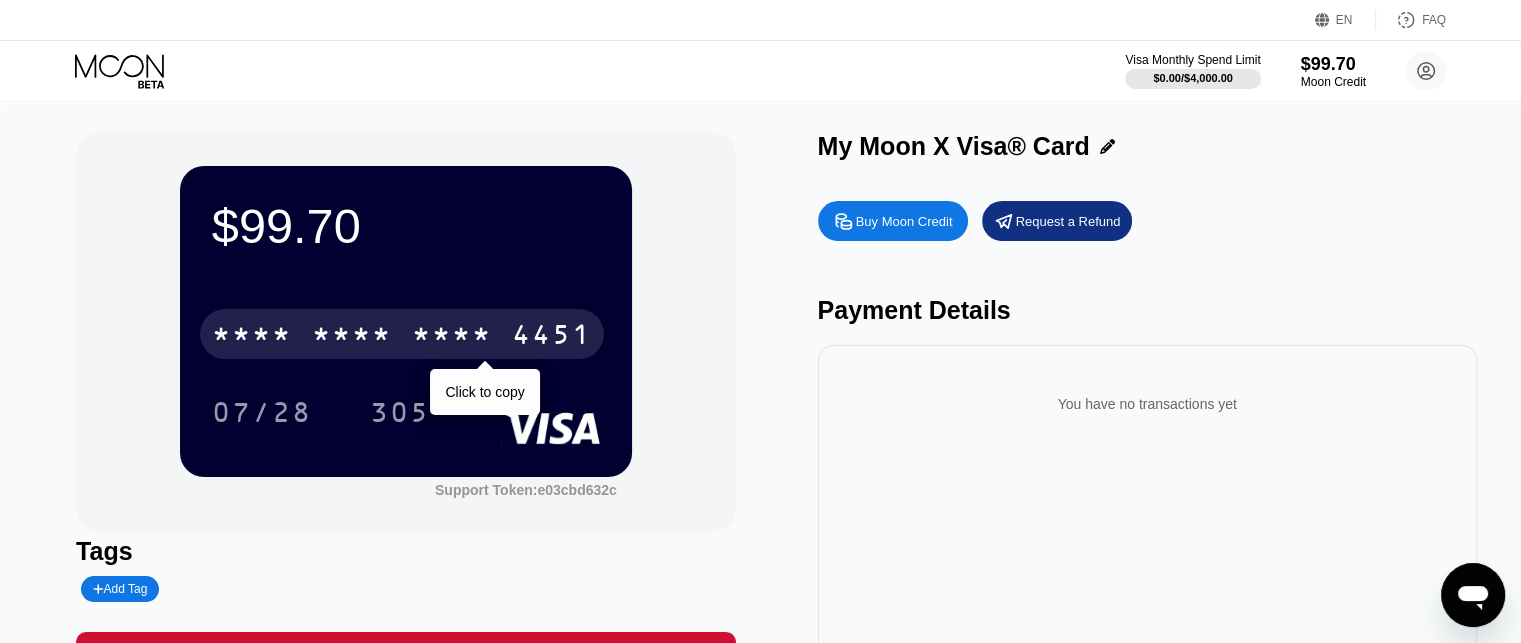 click on "4451" at bounding box center (552, 337) 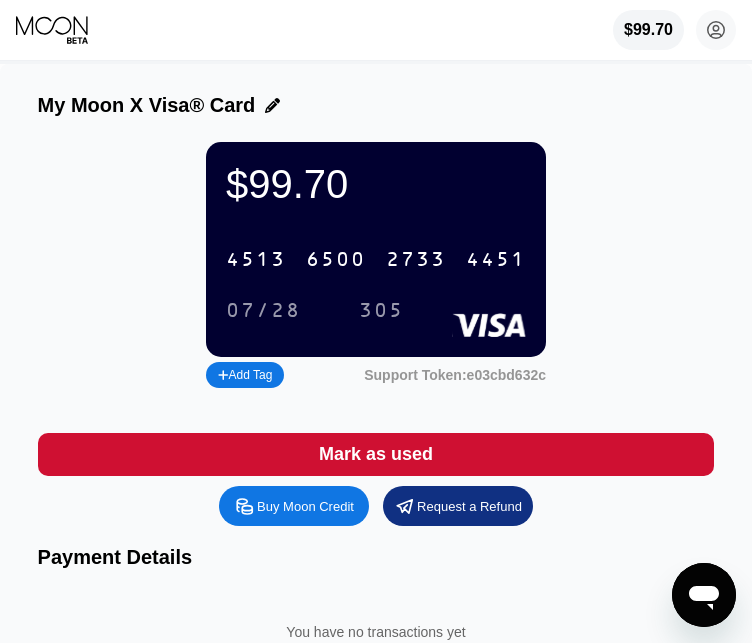click on "[CARD_NUMBER]" at bounding box center [376, 259] 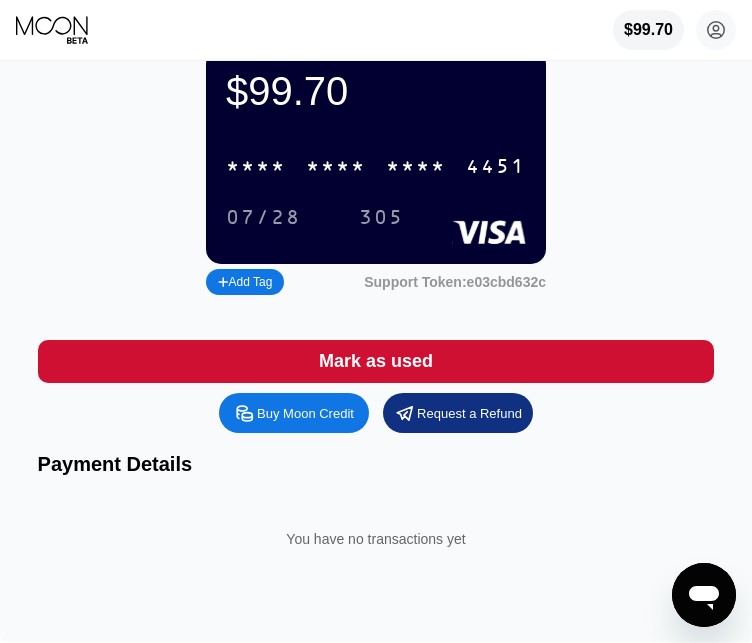 scroll, scrollTop: 100, scrollLeft: 0, axis: vertical 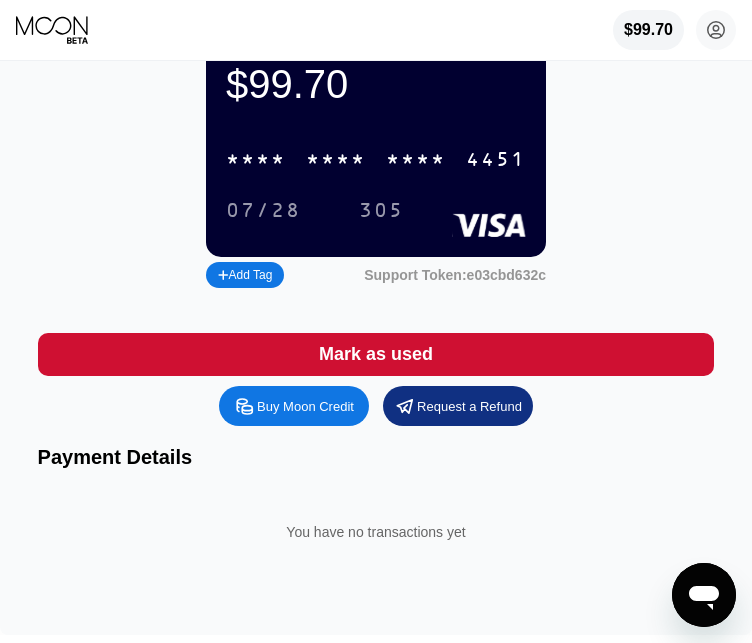 click on "07/28" at bounding box center (263, 210) 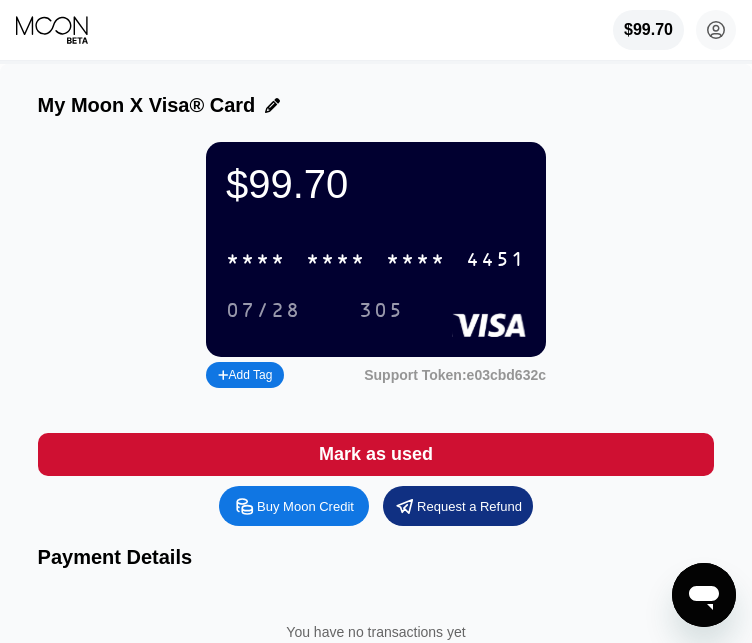 scroll, scrollTop: 100, scrollLeft: 0, axis: vertical 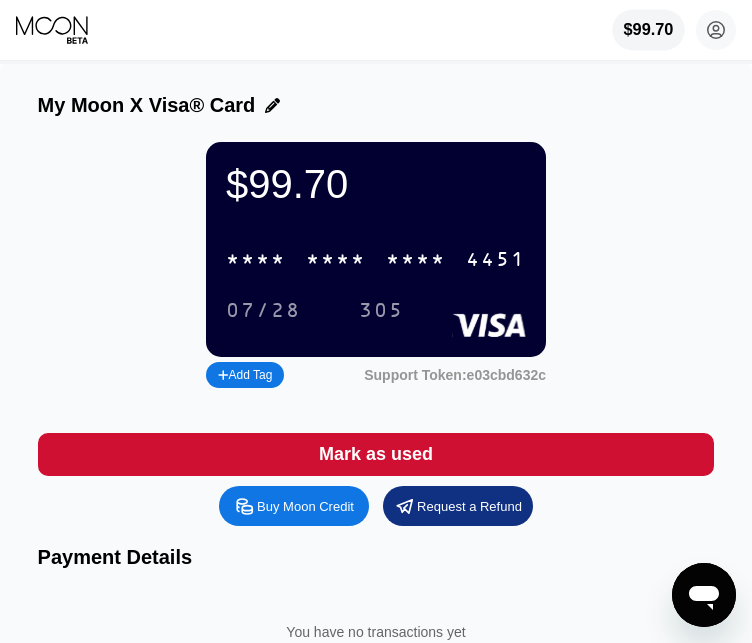 click on "$99.70" at bounding box center (649, 30) 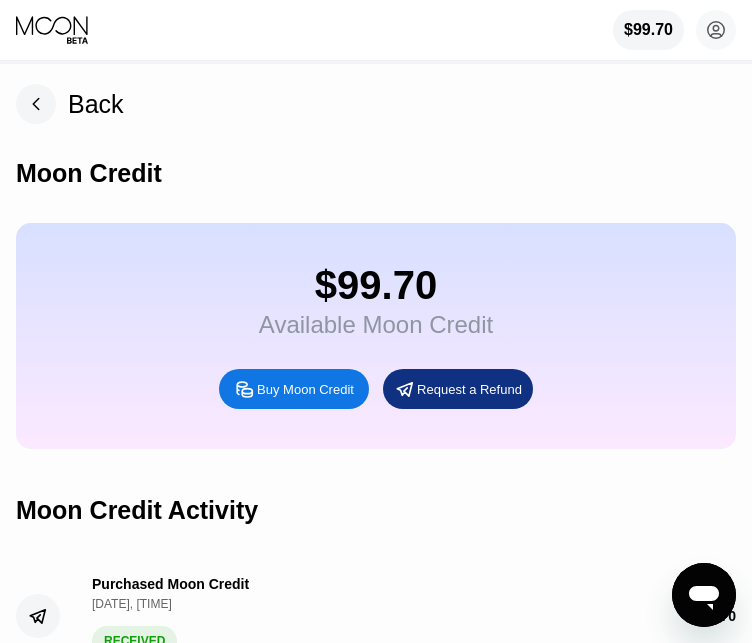 click on "Buy Moon Credit" at bounding box center [305, 389] 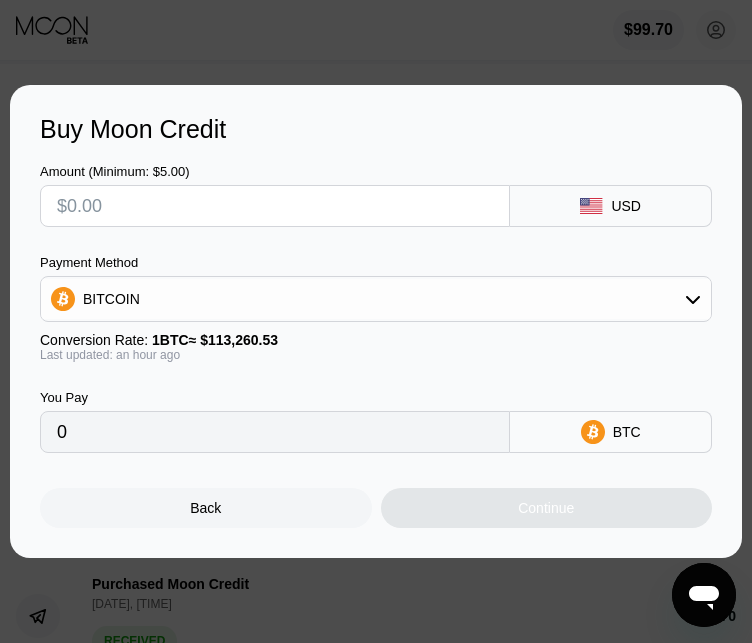 click at bounding box center [275, 206] 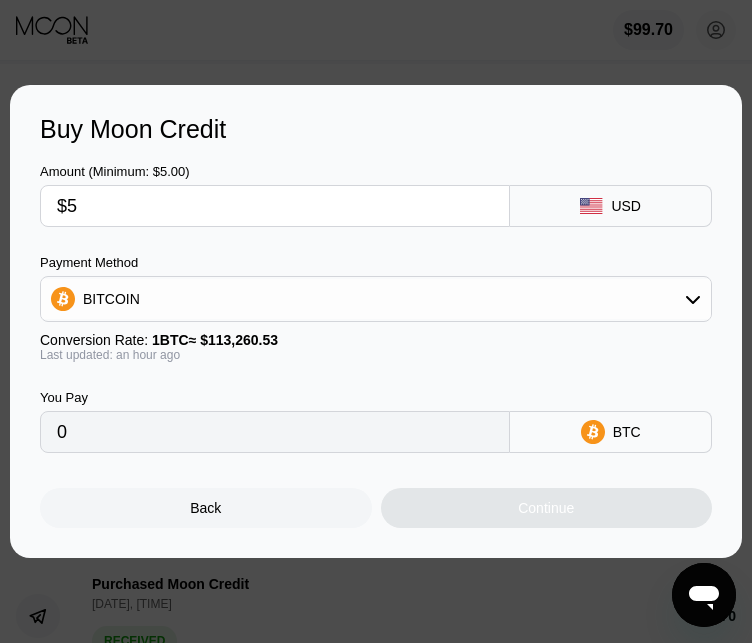 type on "0.00004415" 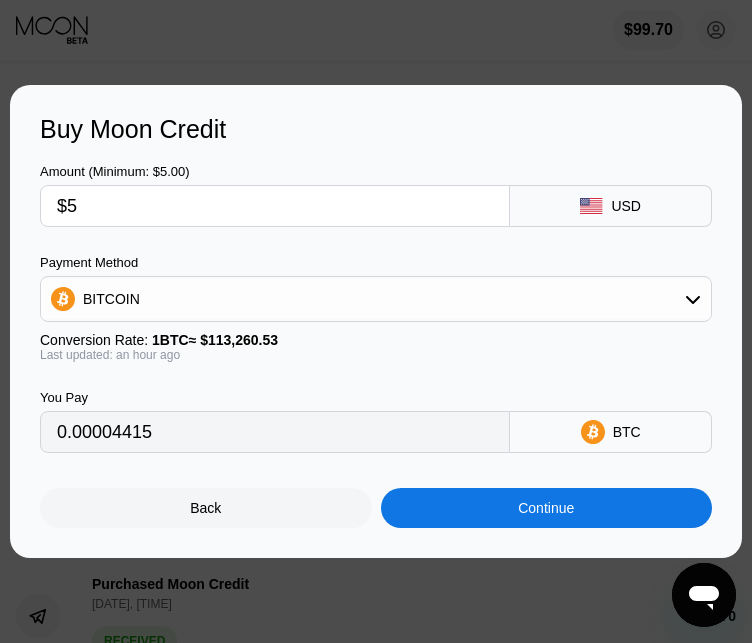 type on "$5" 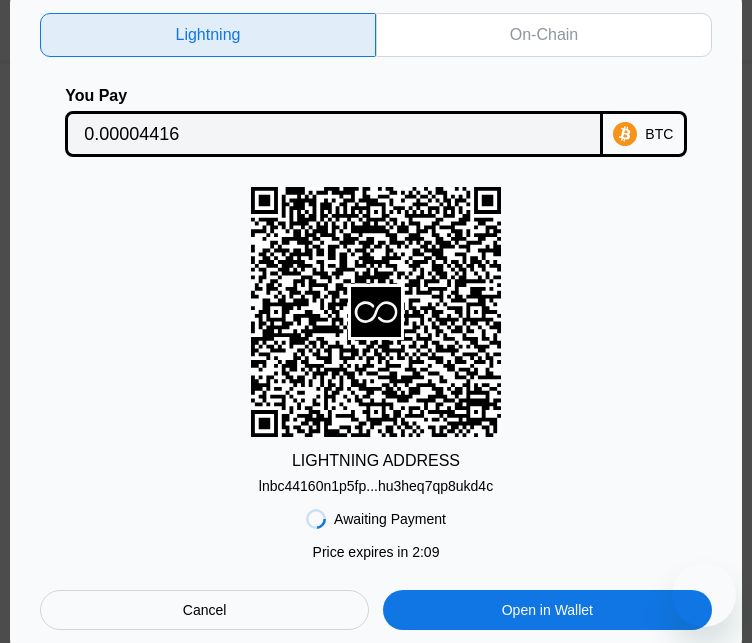 scroll, scrollTop: 0, scrollLeft: 0, axis: both 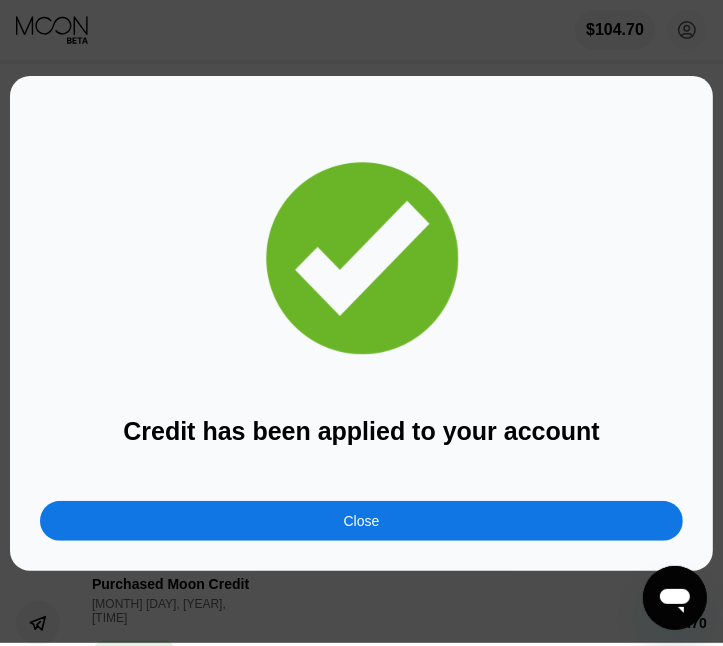 click on "Close" at bounding box center (361, 521) 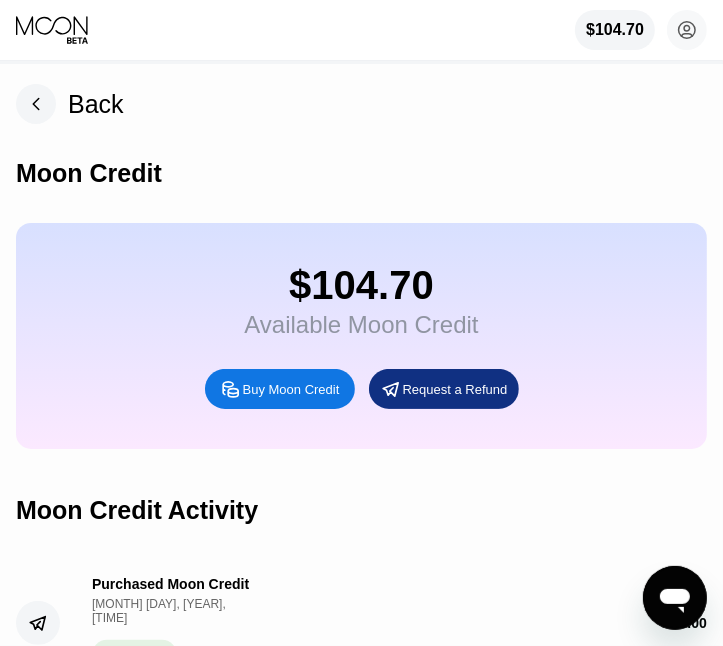 click 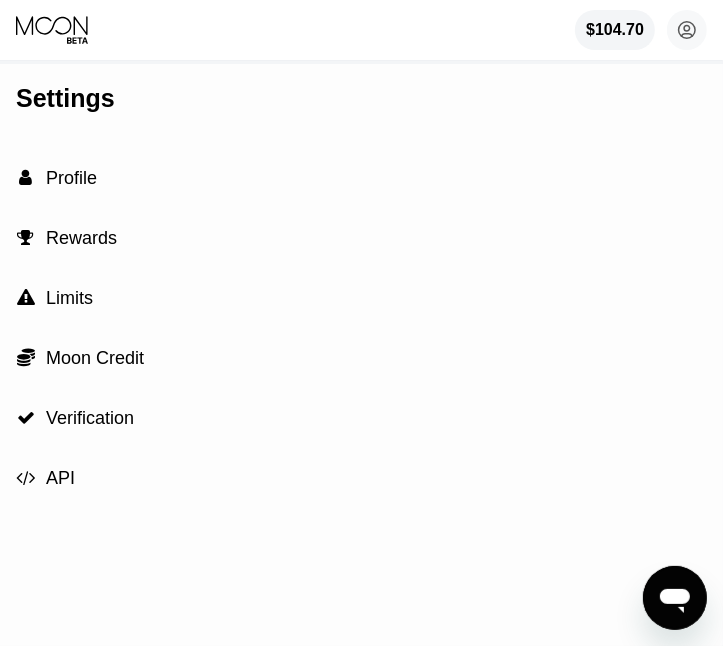 click 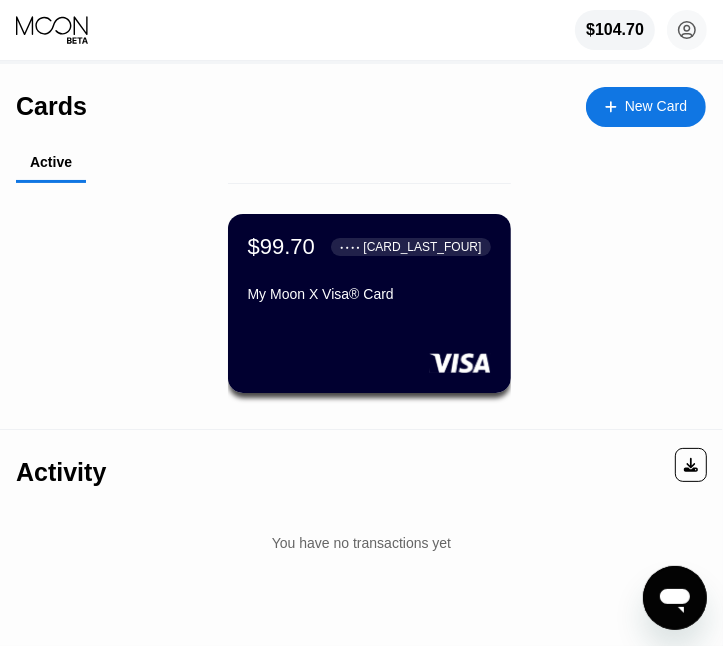 click on "$99.70 ● ● ● ● 4451 My Moon X Visa® Card" at bounding box center (369, 303) 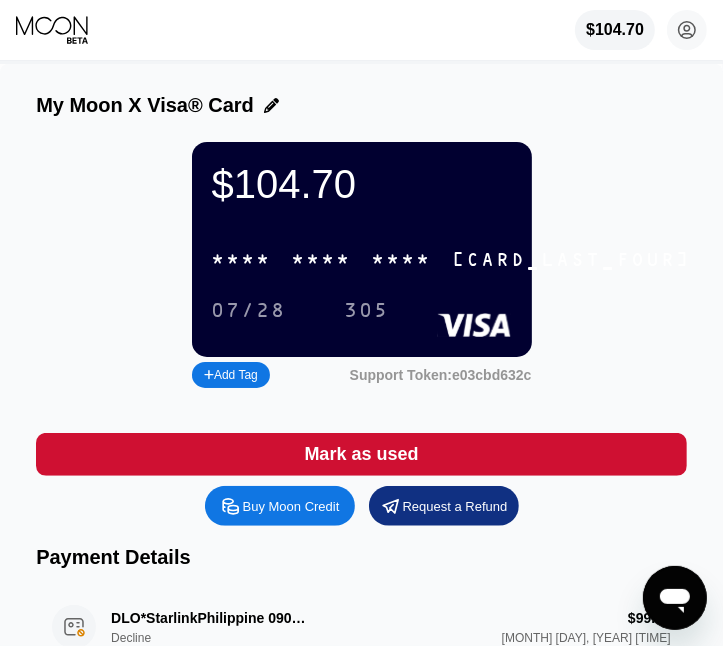 click 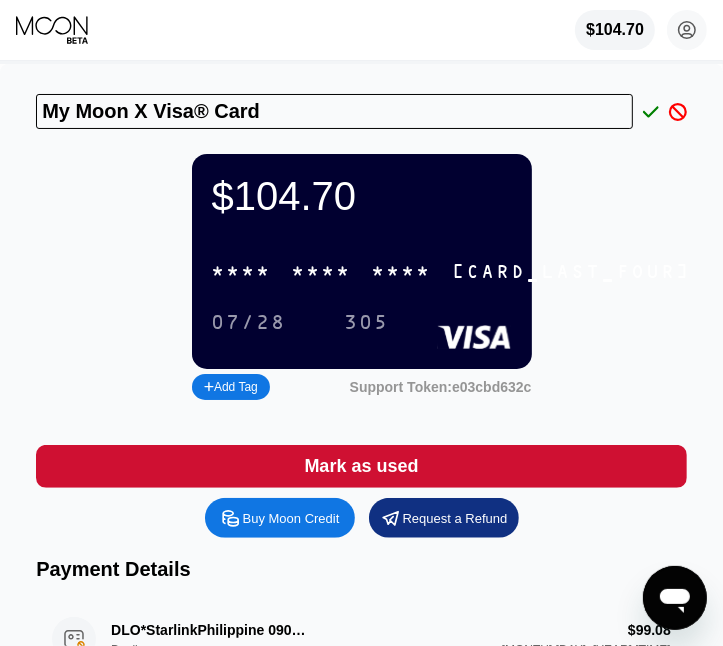 drag, startPoint x: 294, startPoint y: 123, endPoint x: -241, endPoint y: 97, distance: 535.6314 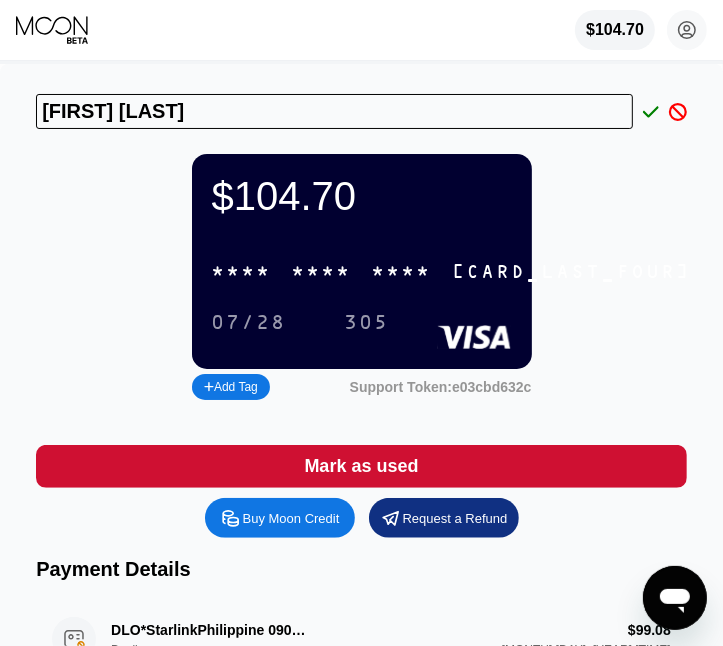 type on "Khun Rark" 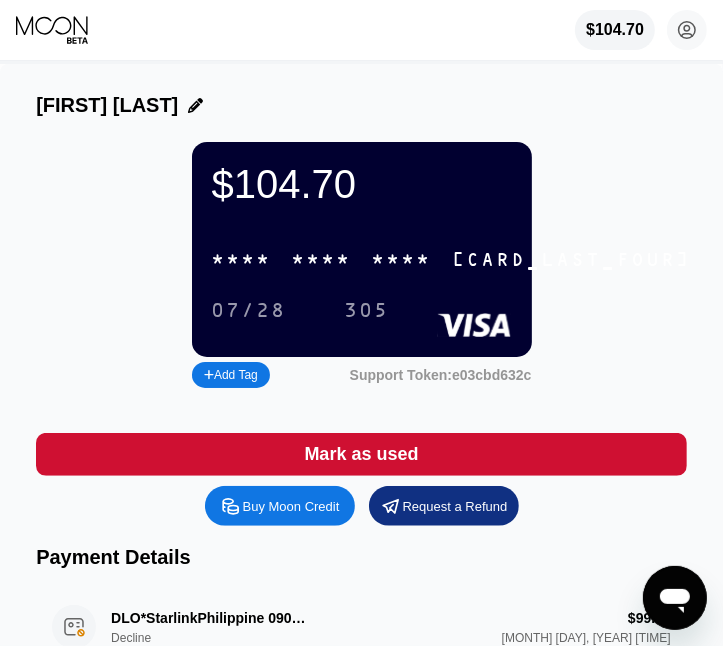 click on "4451" at bounding box center [572, 260] 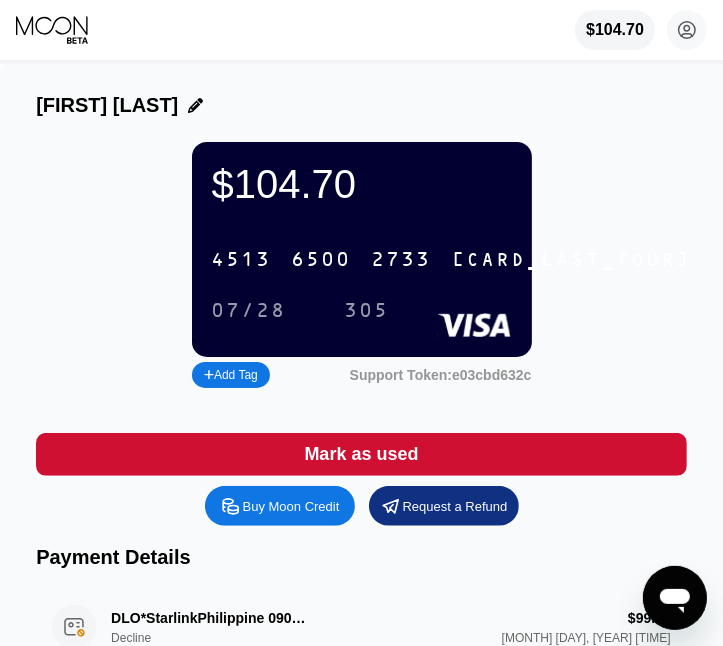 click on "305" at bounding box center (367, 311) 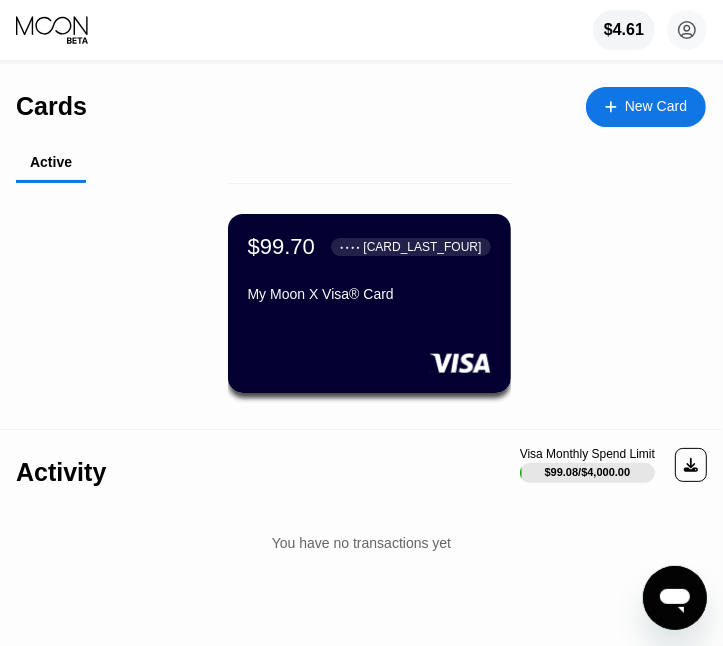 click 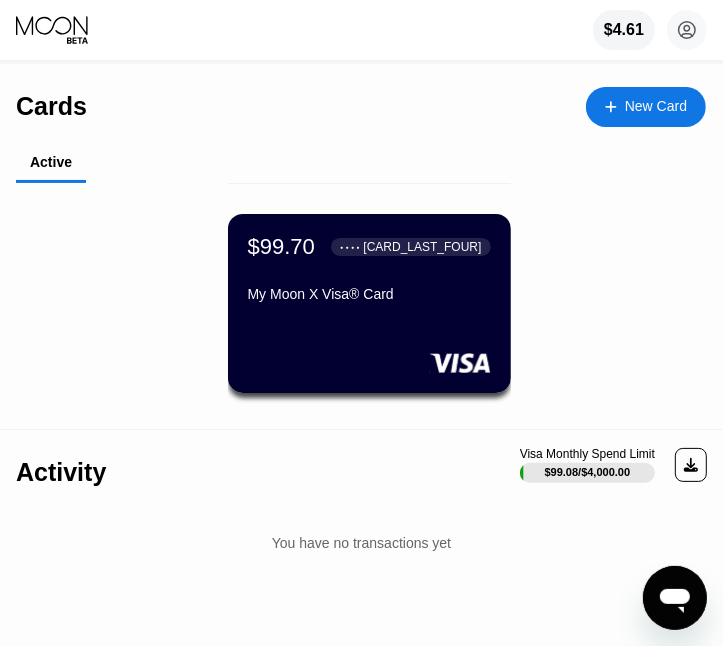 click at bounding box center (369, 363) 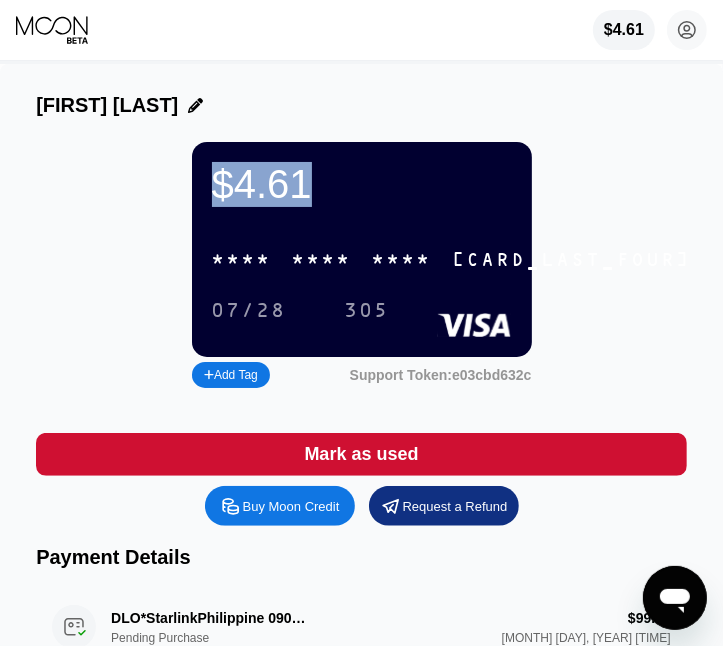 drag, startPoint x: 314, startPoint y: 196, endPoint x: 208, endPoint y: 196, distance: 106 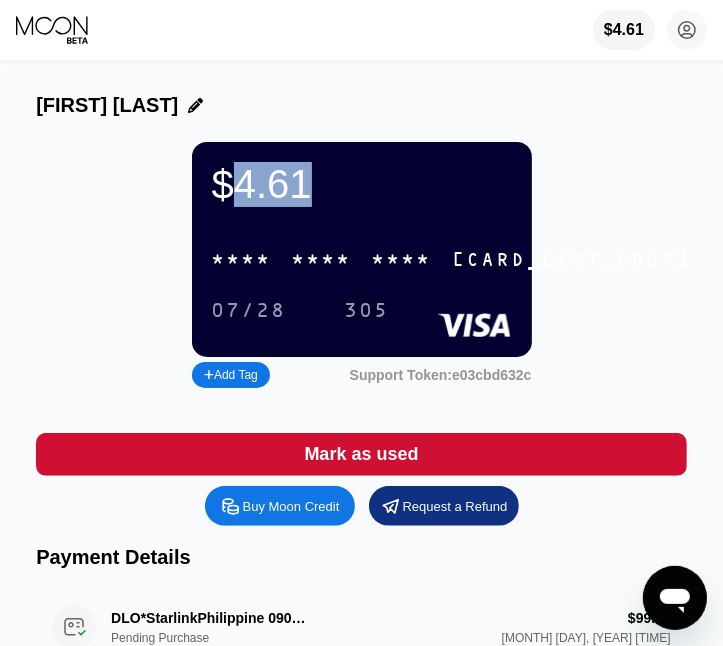drag, startPoint x: 336, startPoint y: 195, endPoint x: 236, endPoint y: 195, distance: 100 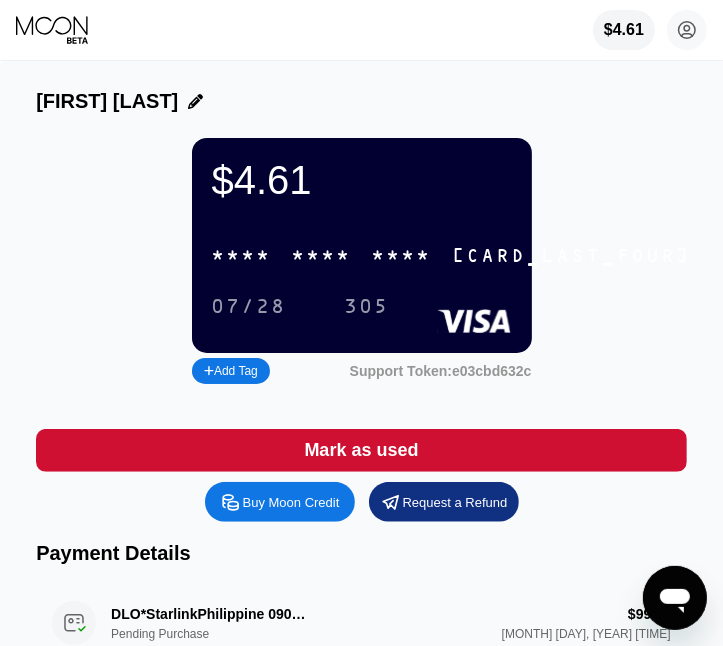 scroll, scrollTop: 0, scrollLeft: 0, axis: both 